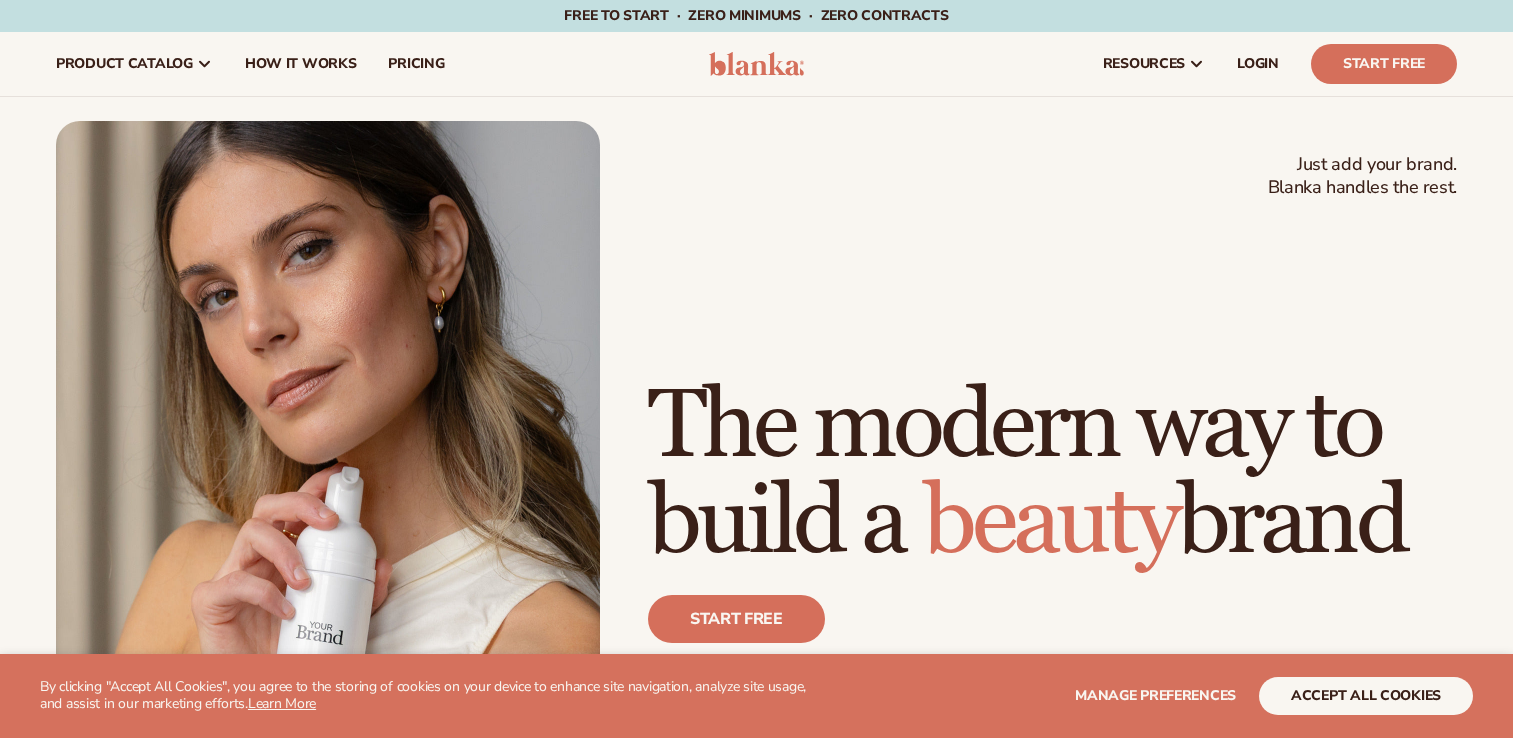 scroll, scrollTop: 0, scrollLeft: 0, axis: both 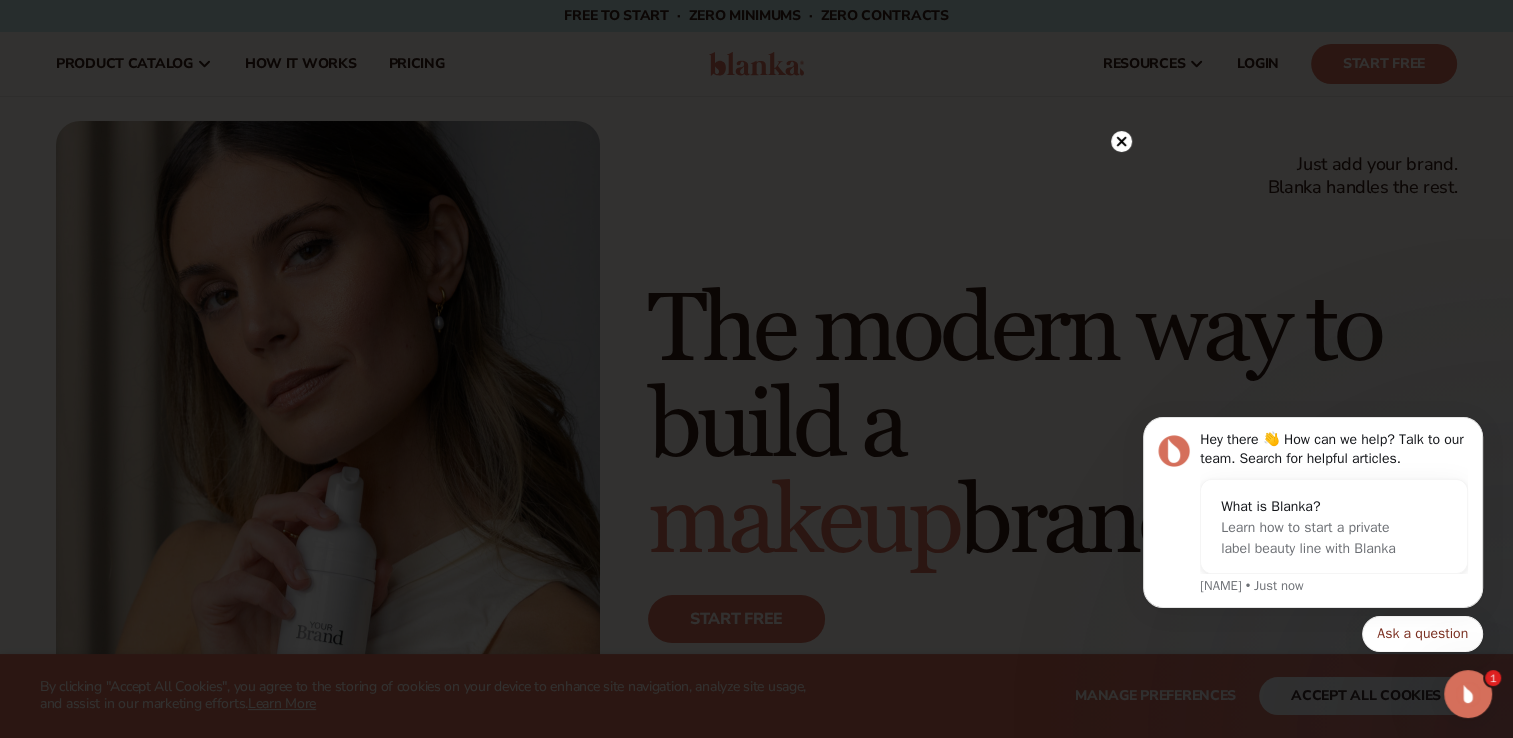 click 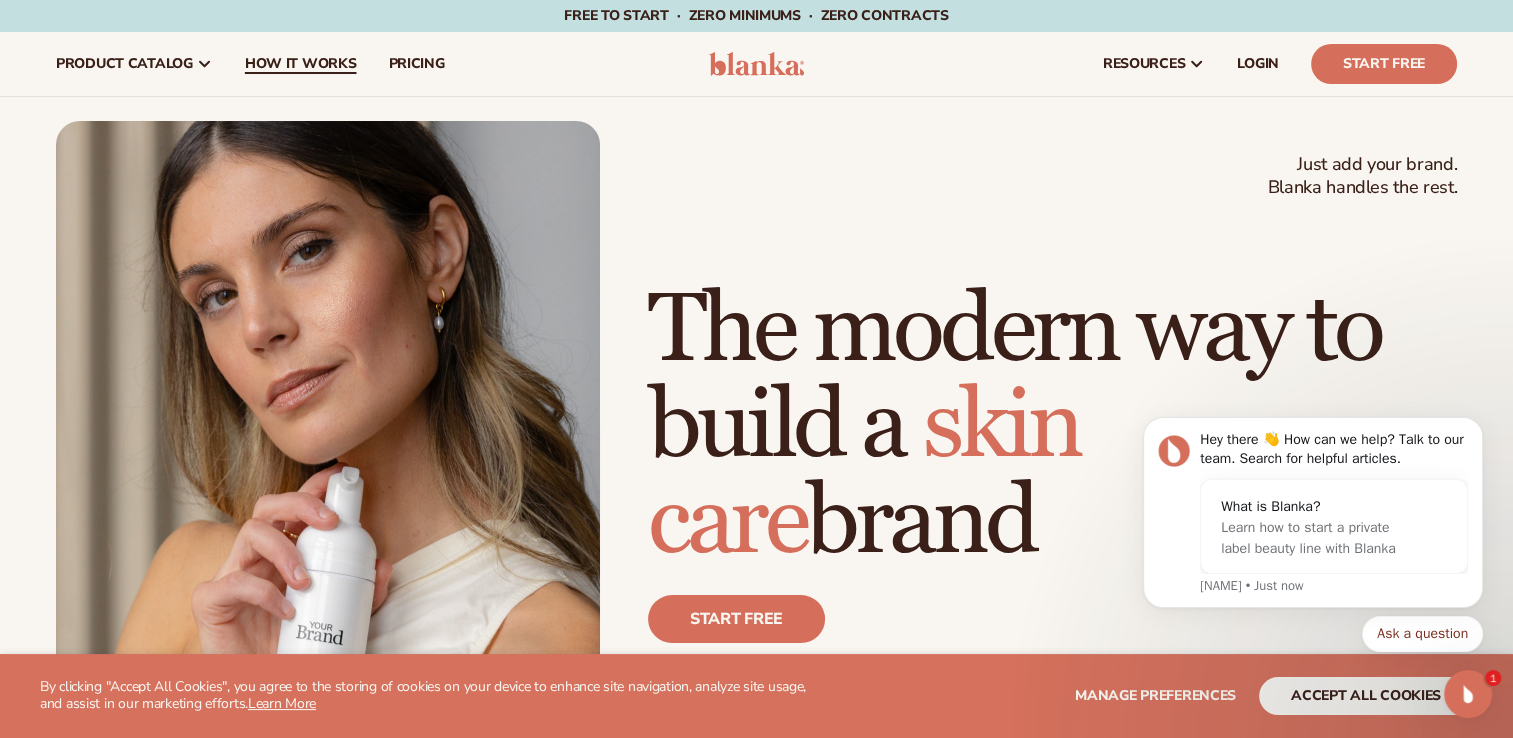 click on "How It Works" at bounding box center [301, 64] 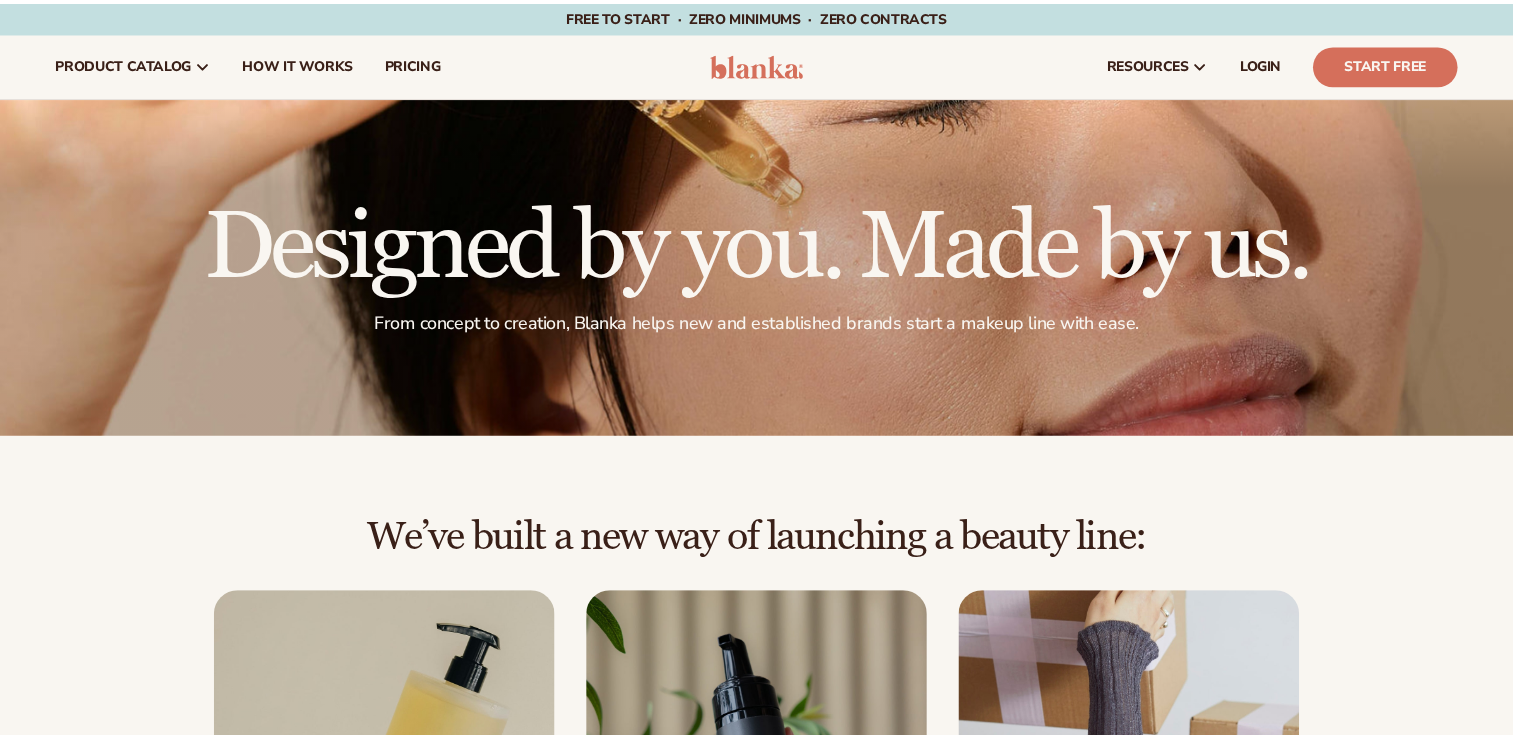 scroll, scrollTop: 0, scrollLeft: 0, axis: both 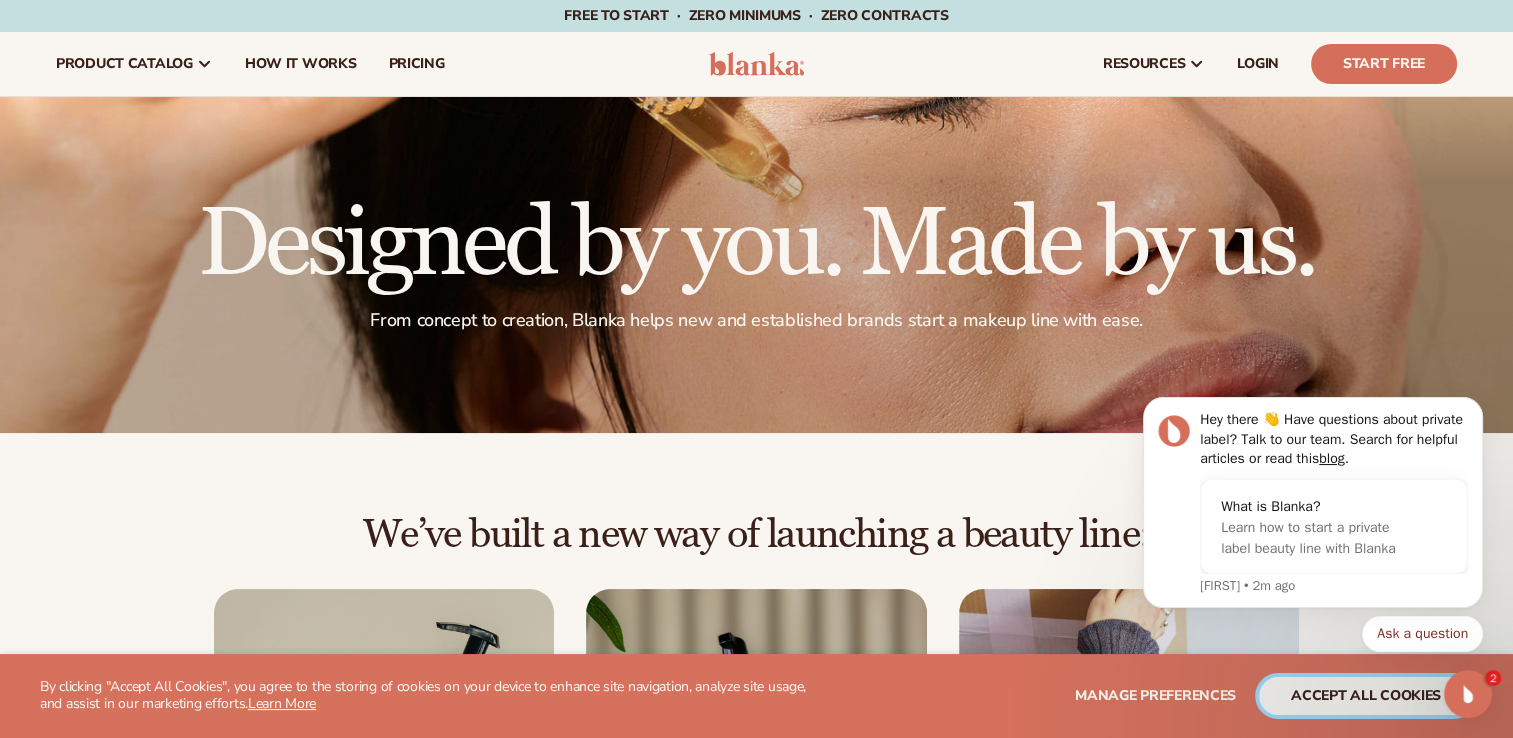 click on "accept all cookies" at bounding box center [1366, 696] 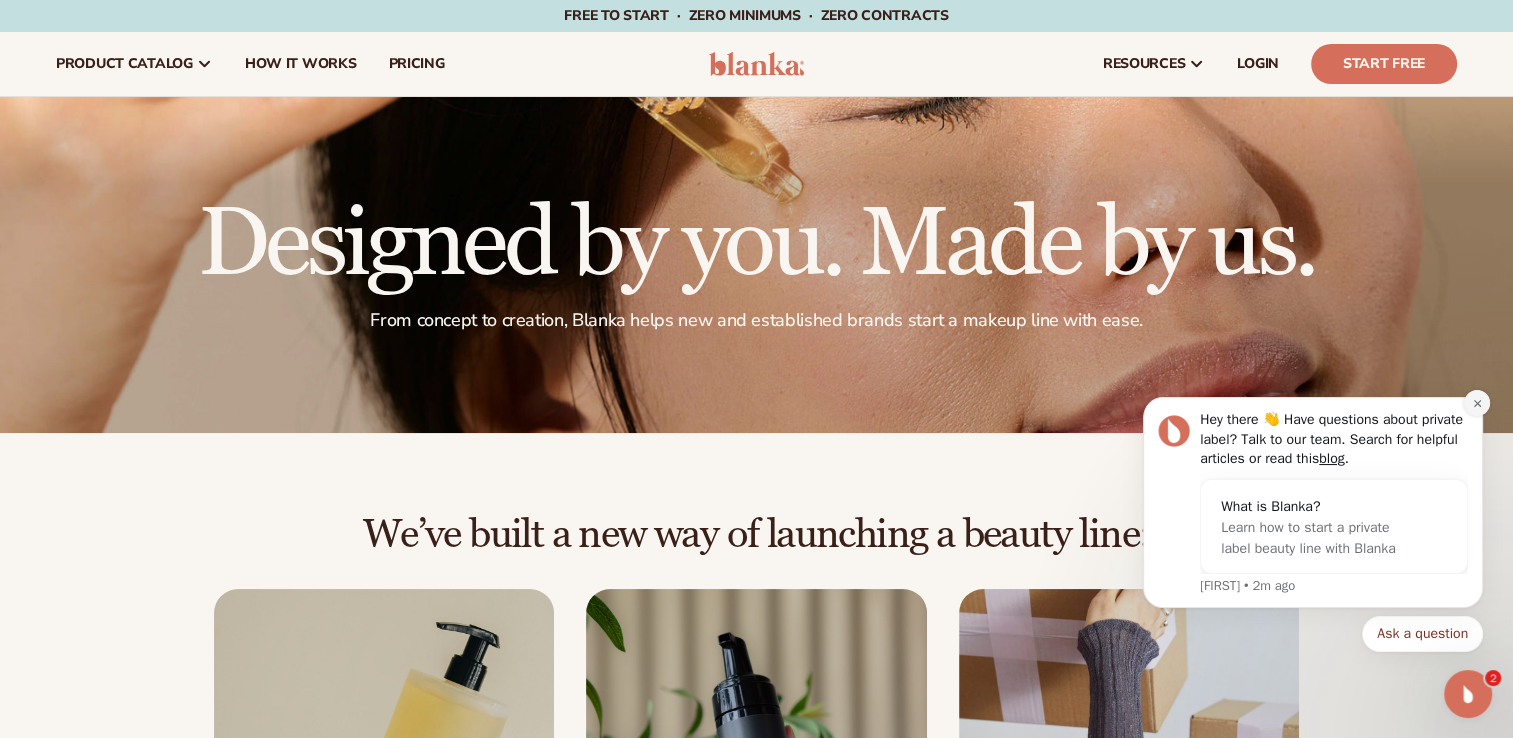 click at bounding box center [1477, 403] 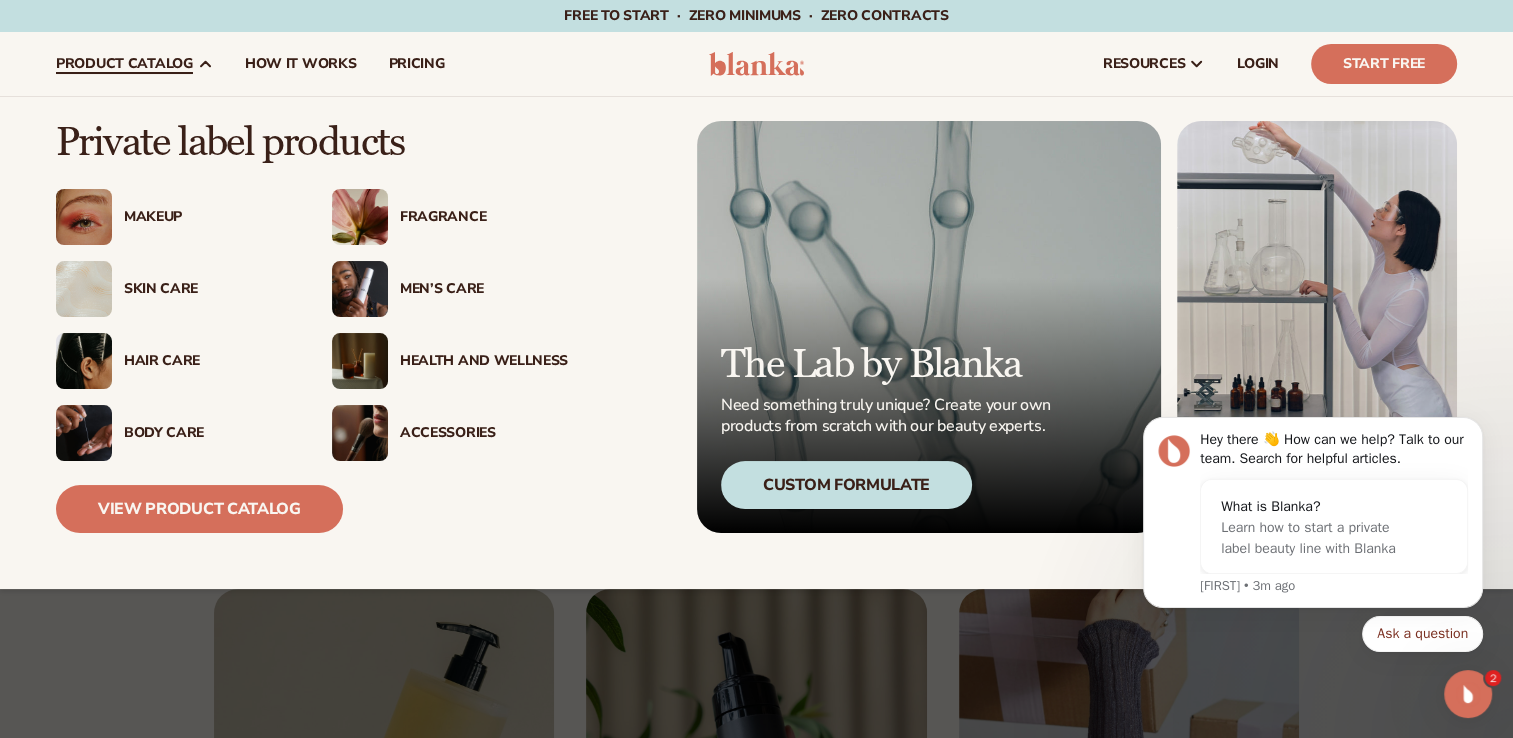 click on "Skin Care" at bounding box center (208, 289) 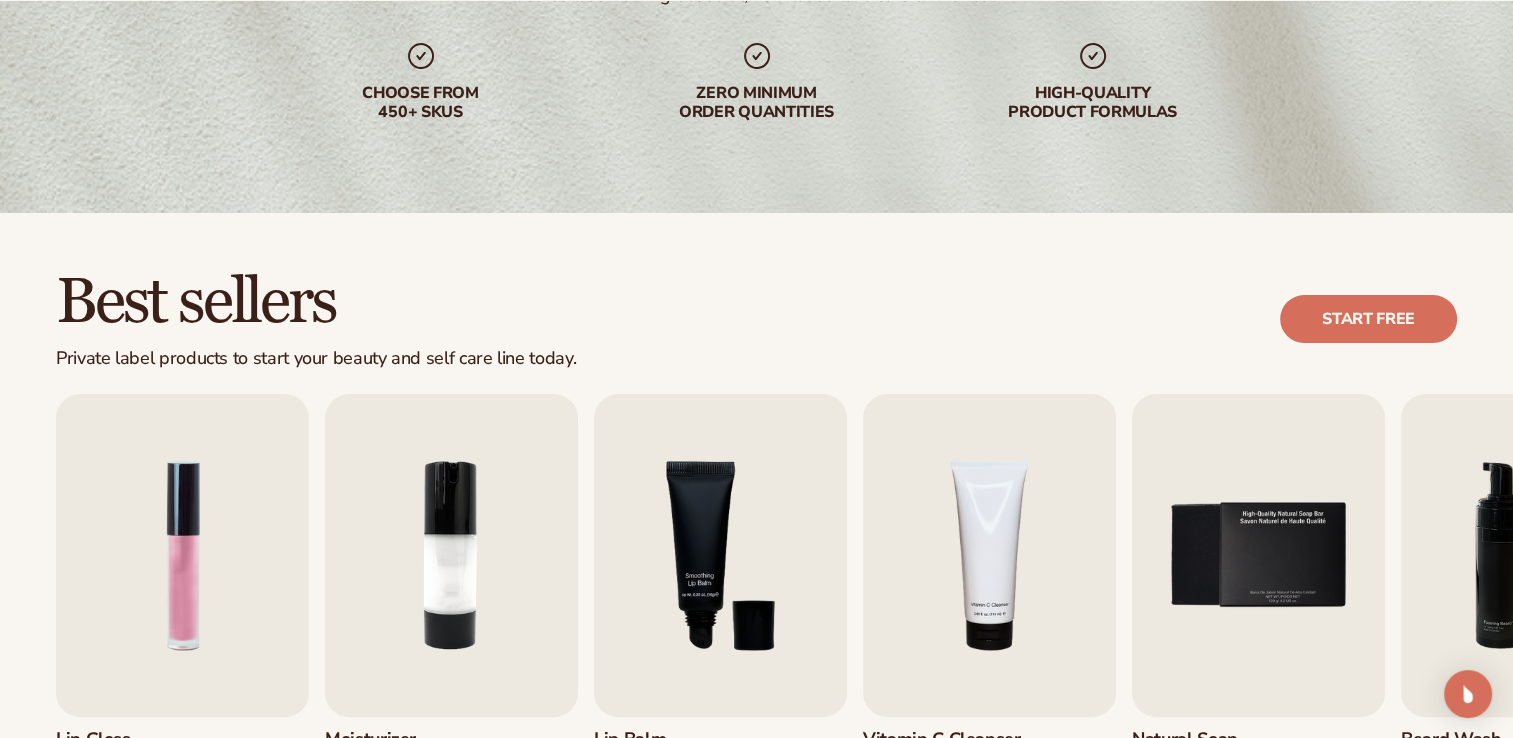 scroll, scrollTop: 336, scrollLeft: 0, axis: vertical 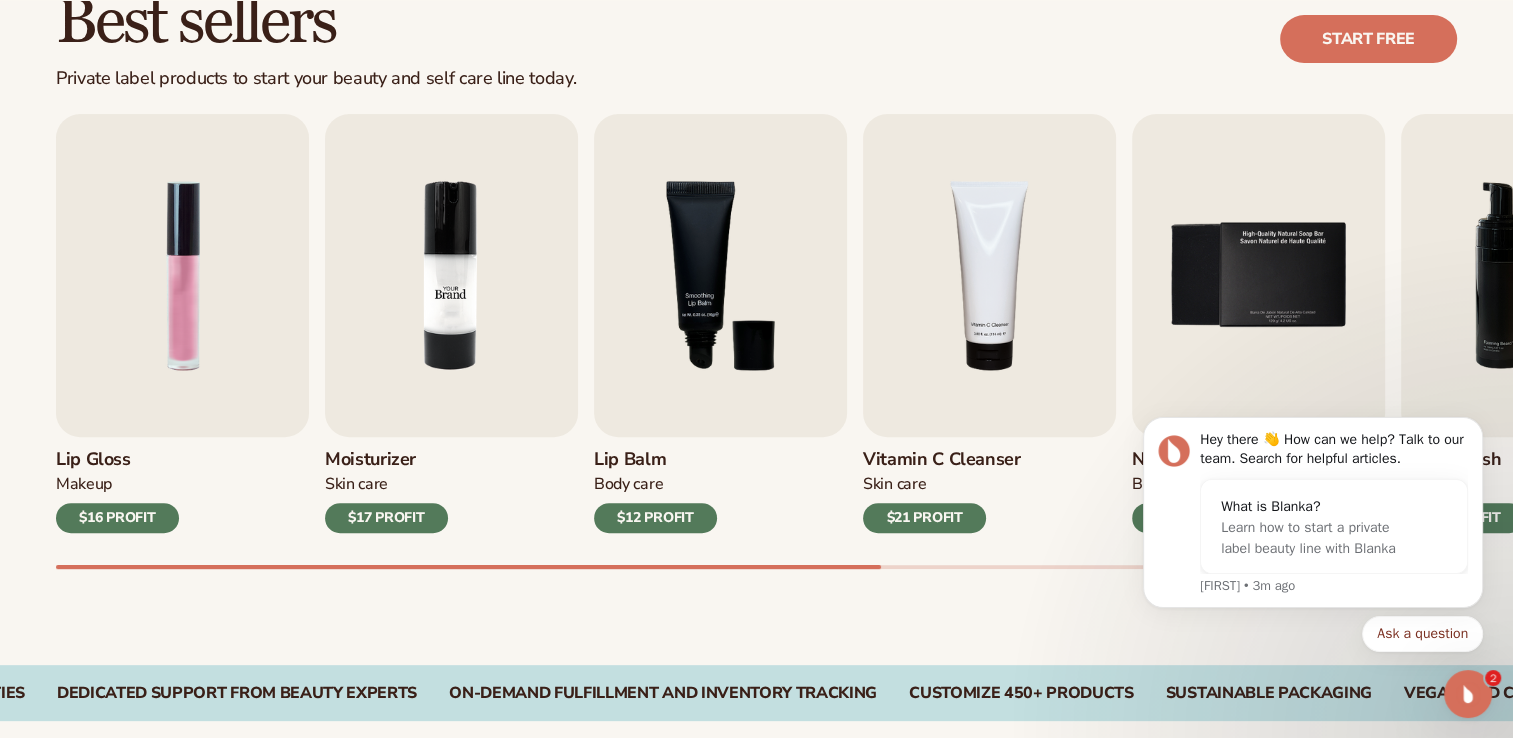 click at bounding box center [451, 275] 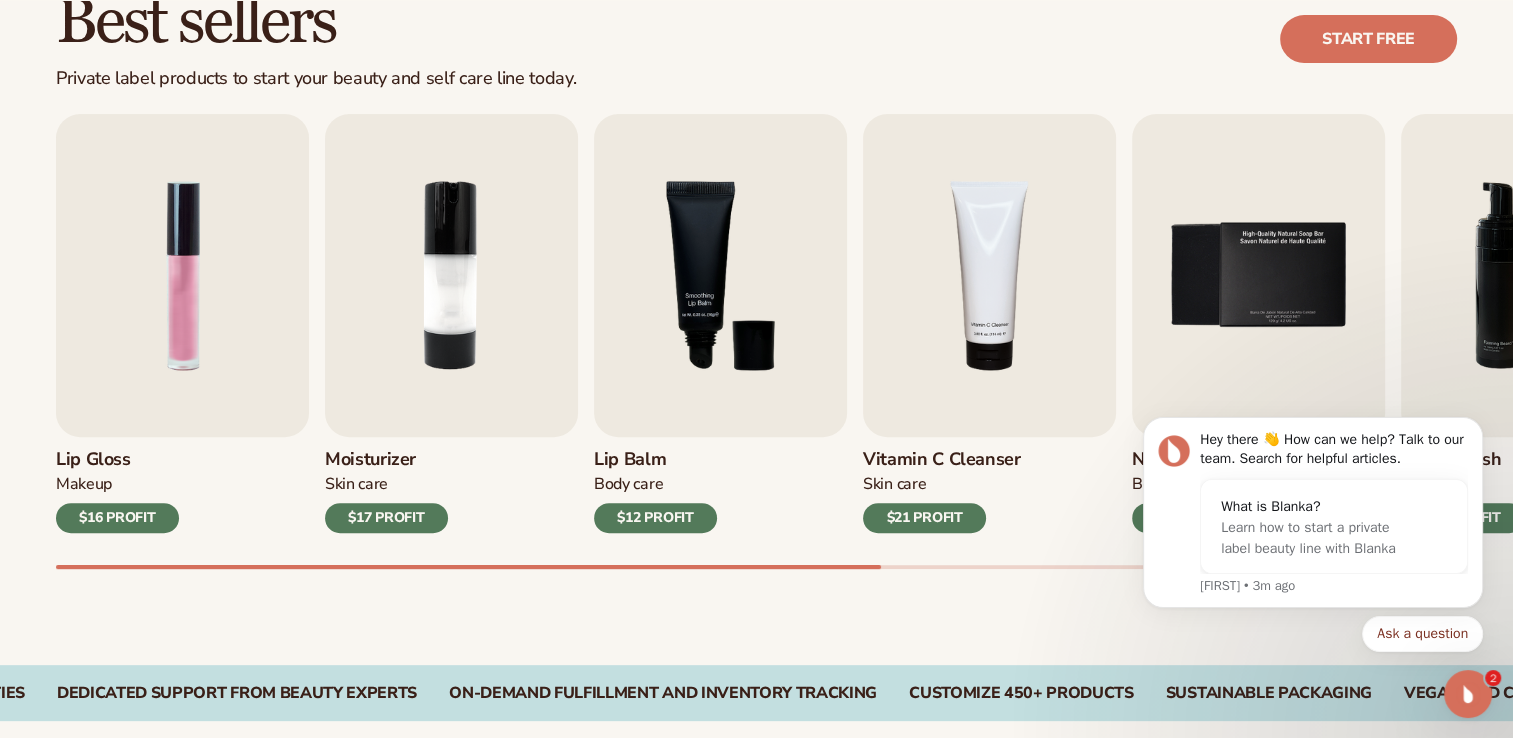 click on "Moisturizer" at bounding box center [386, 460] 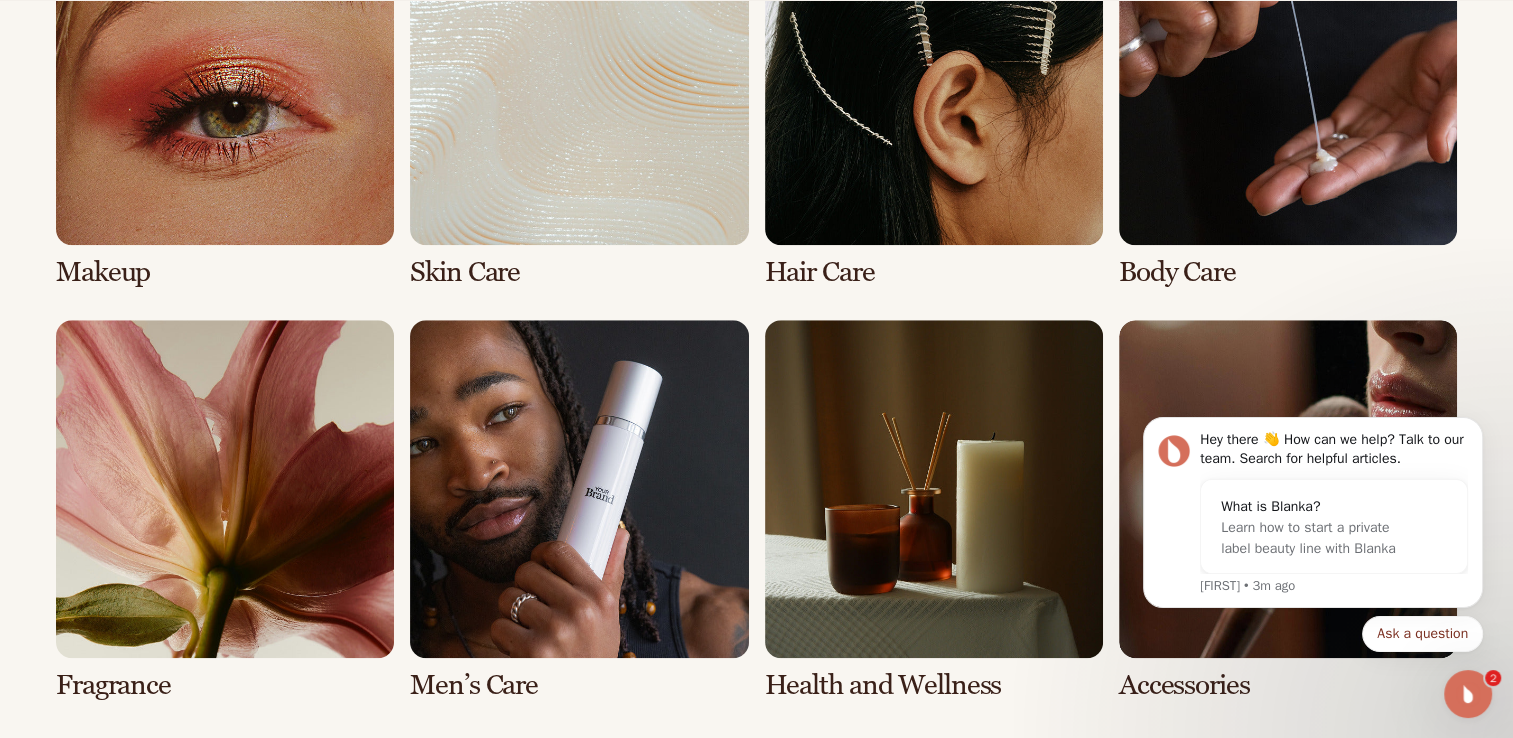 scroll, scrollTop: 1615, scrollLeft: 0, axis: vertical 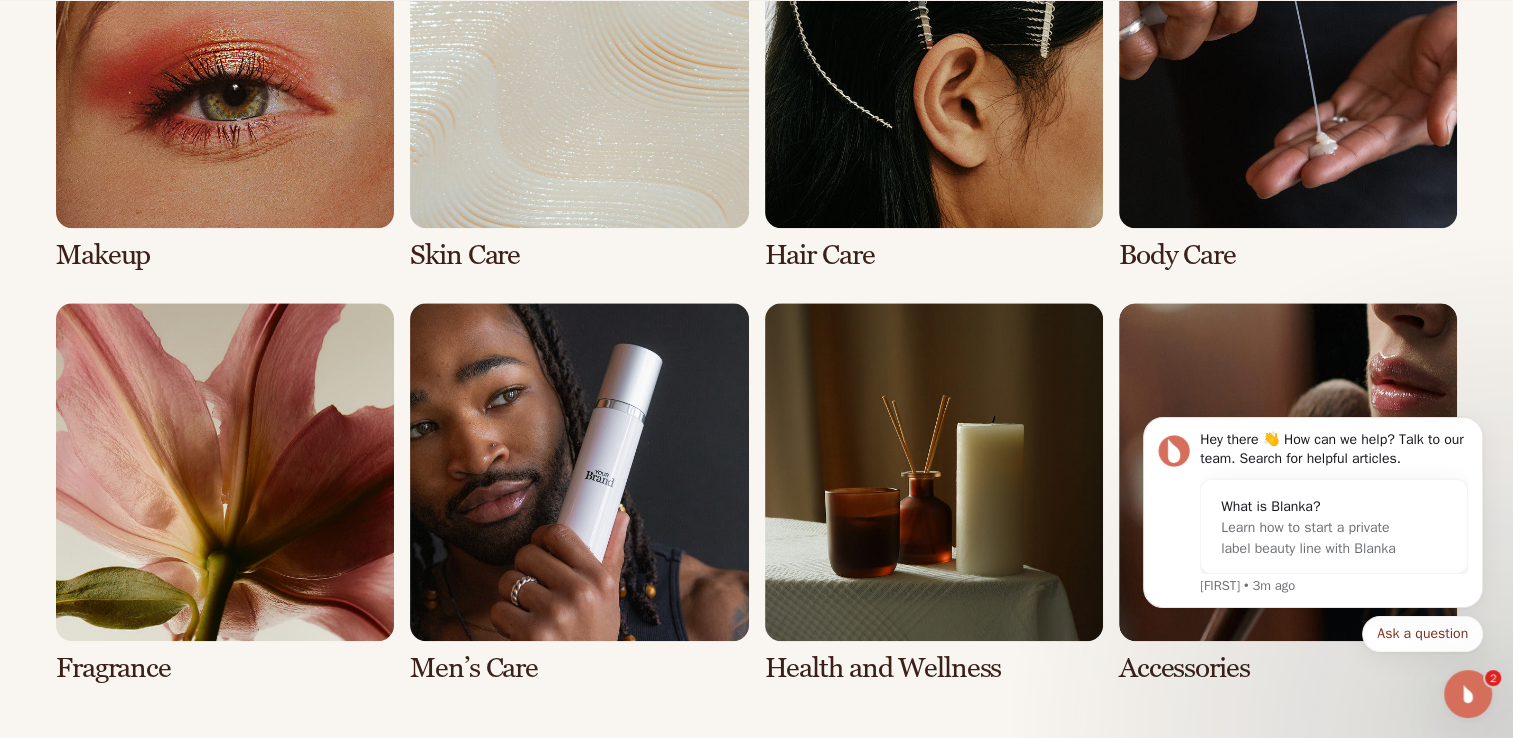 click at bounding box center [579, 80] 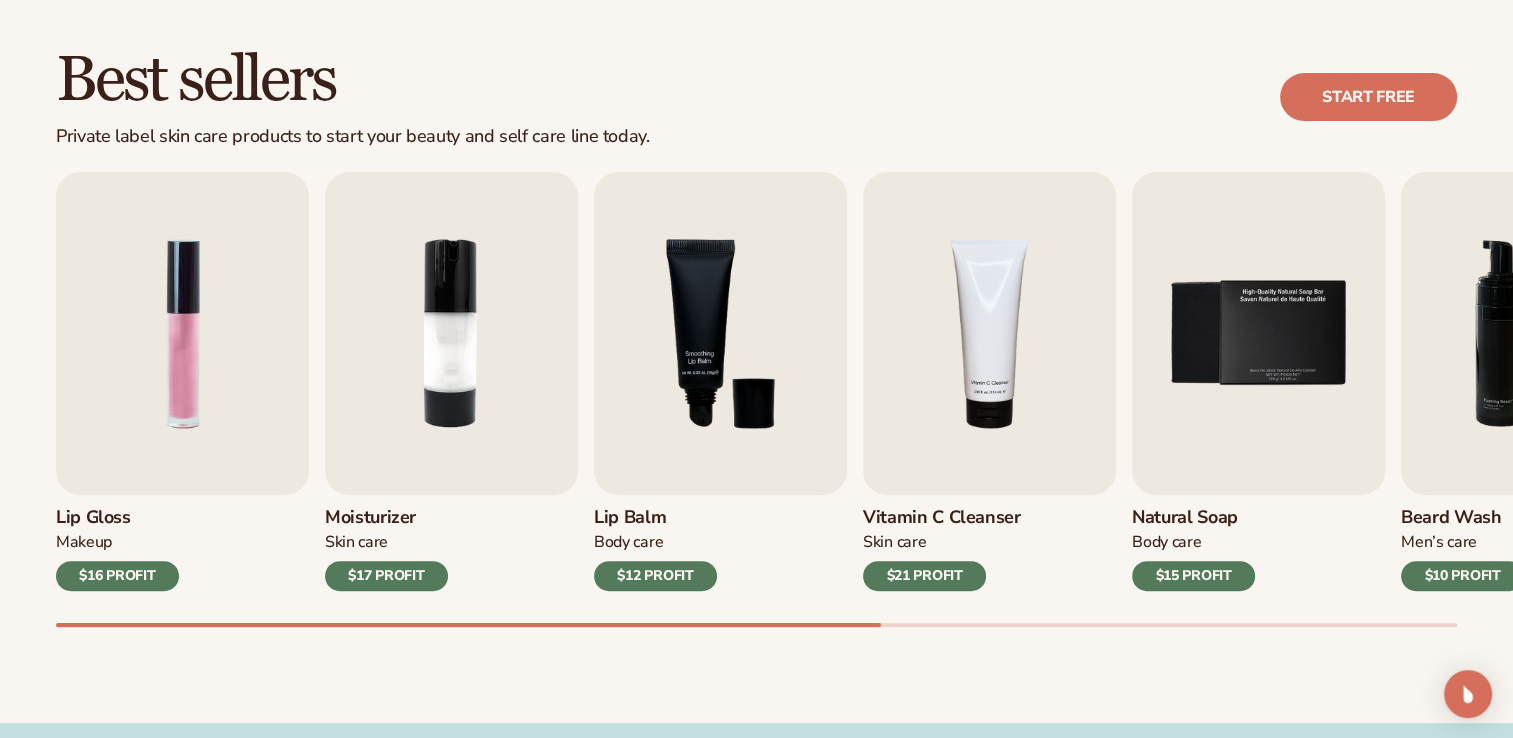 scroll, scrollTop: 614, scrollLeft: 0, axis: vertical 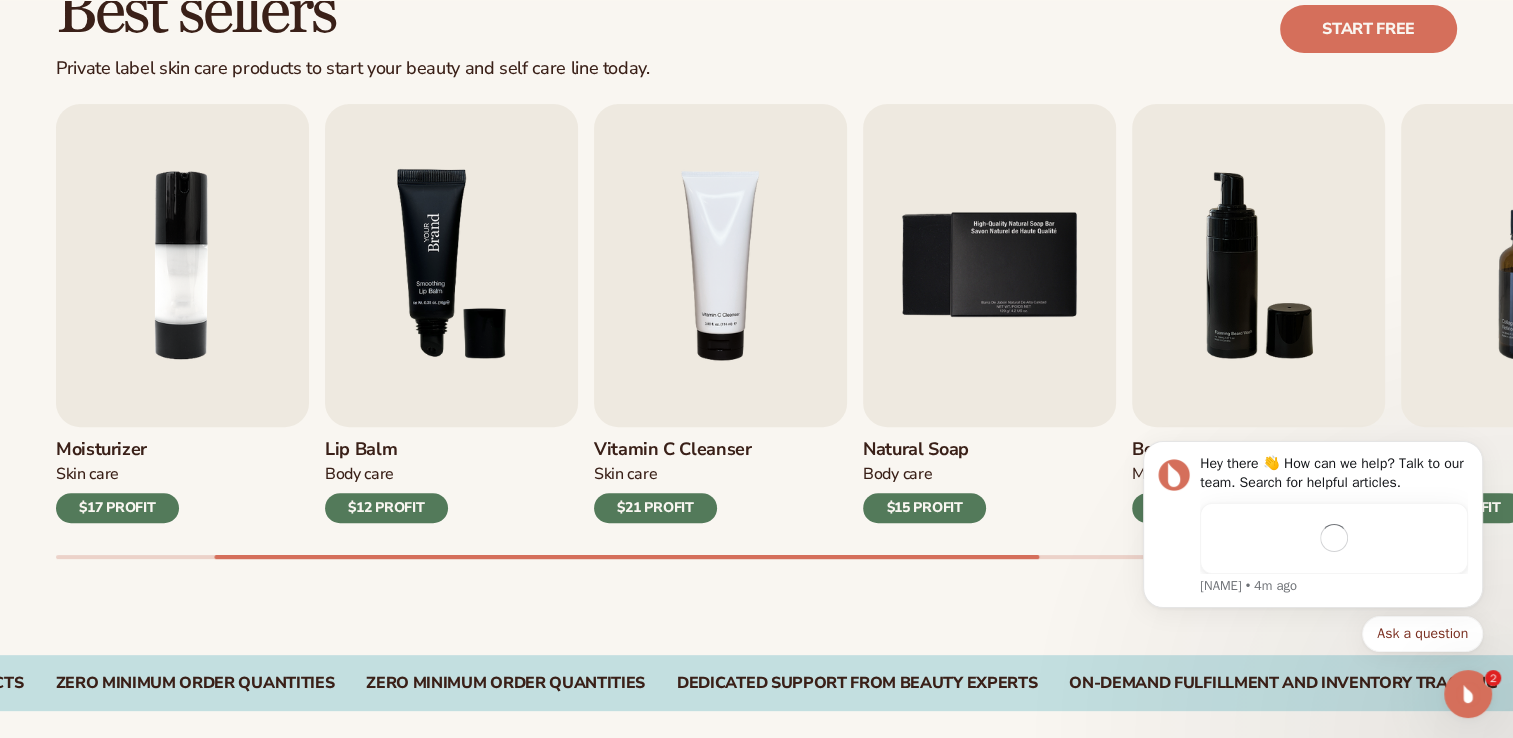 click at bounding box center (451, 265) 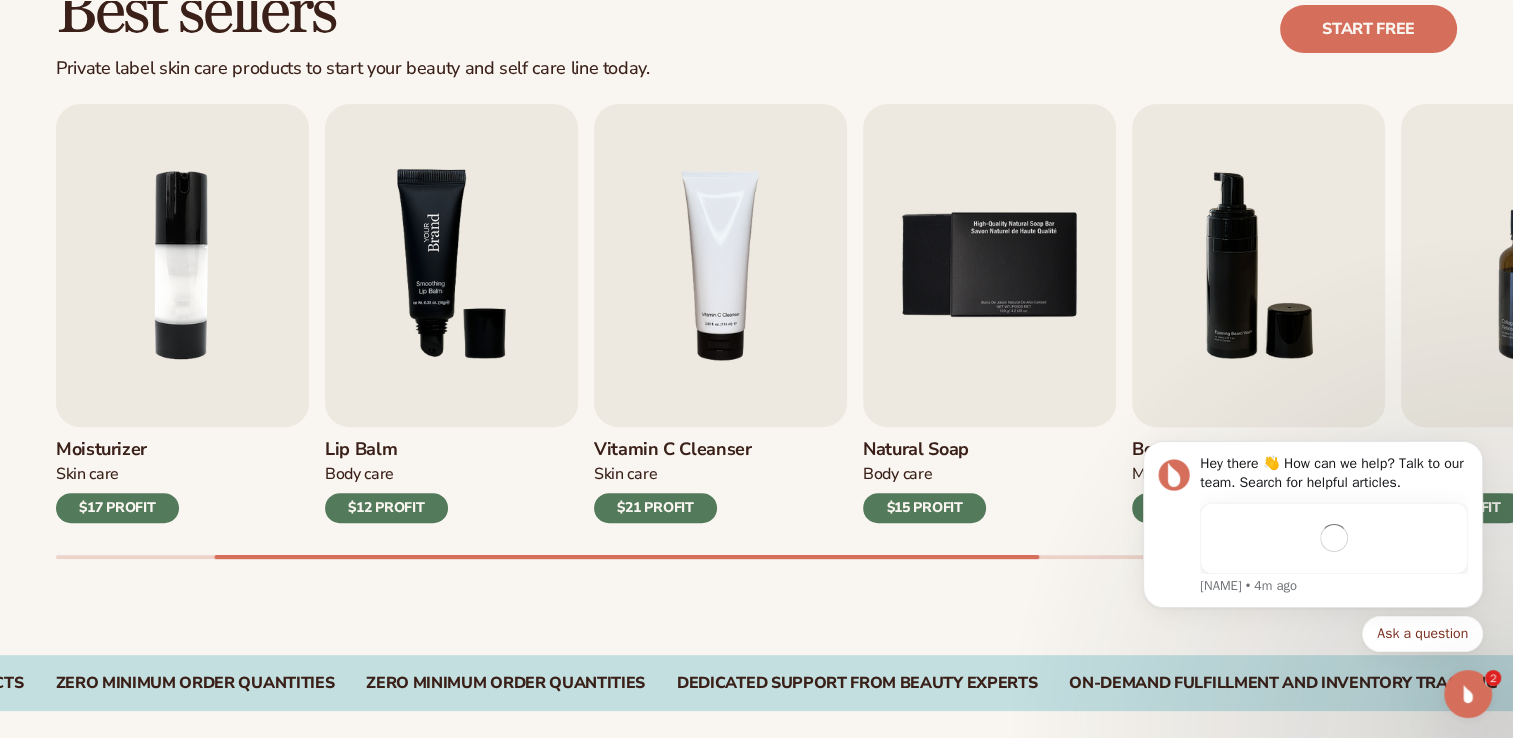 click at bounding box center [451, 265] 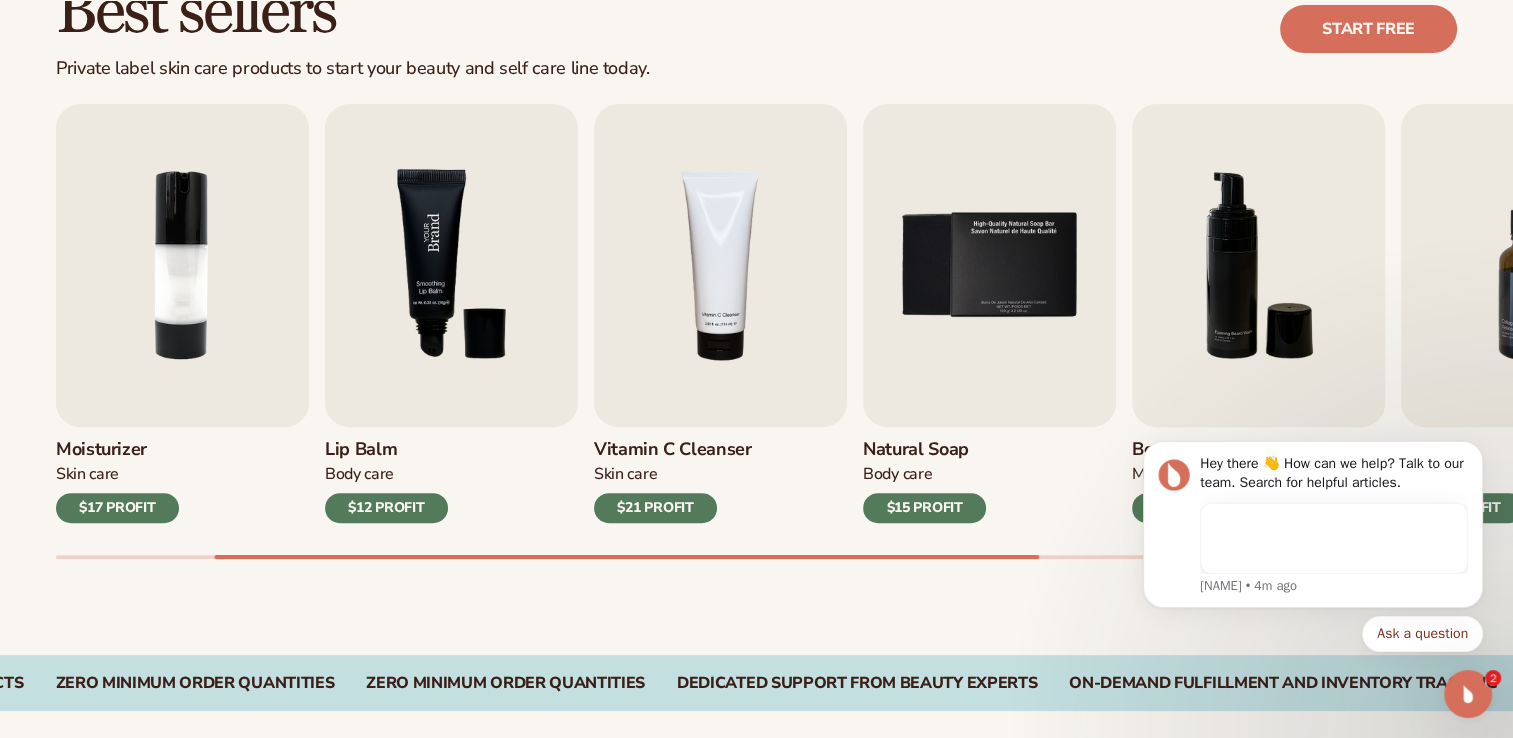 click at bounding box center [451, 265] 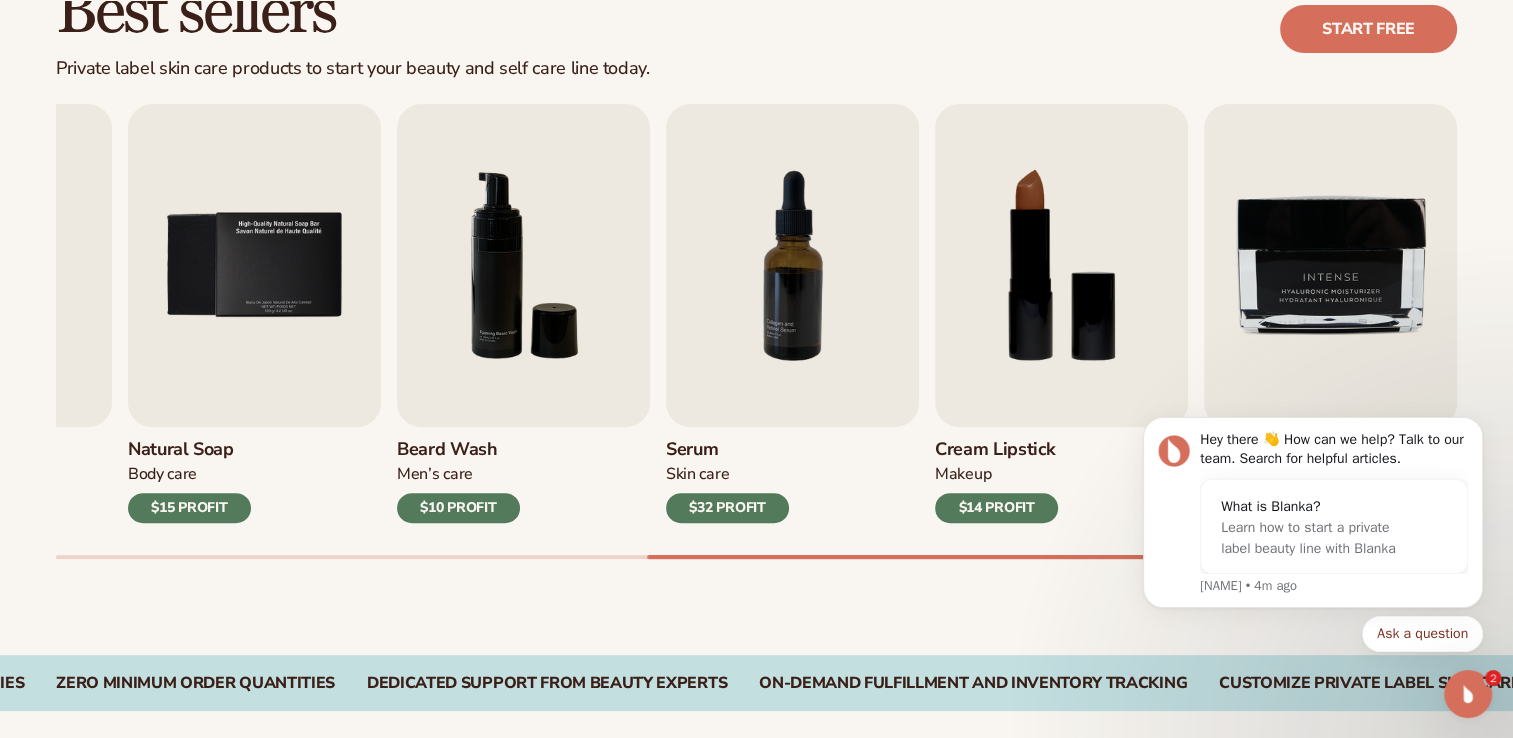 click on "$14 PROFIT" at bounding box center (996, 508) 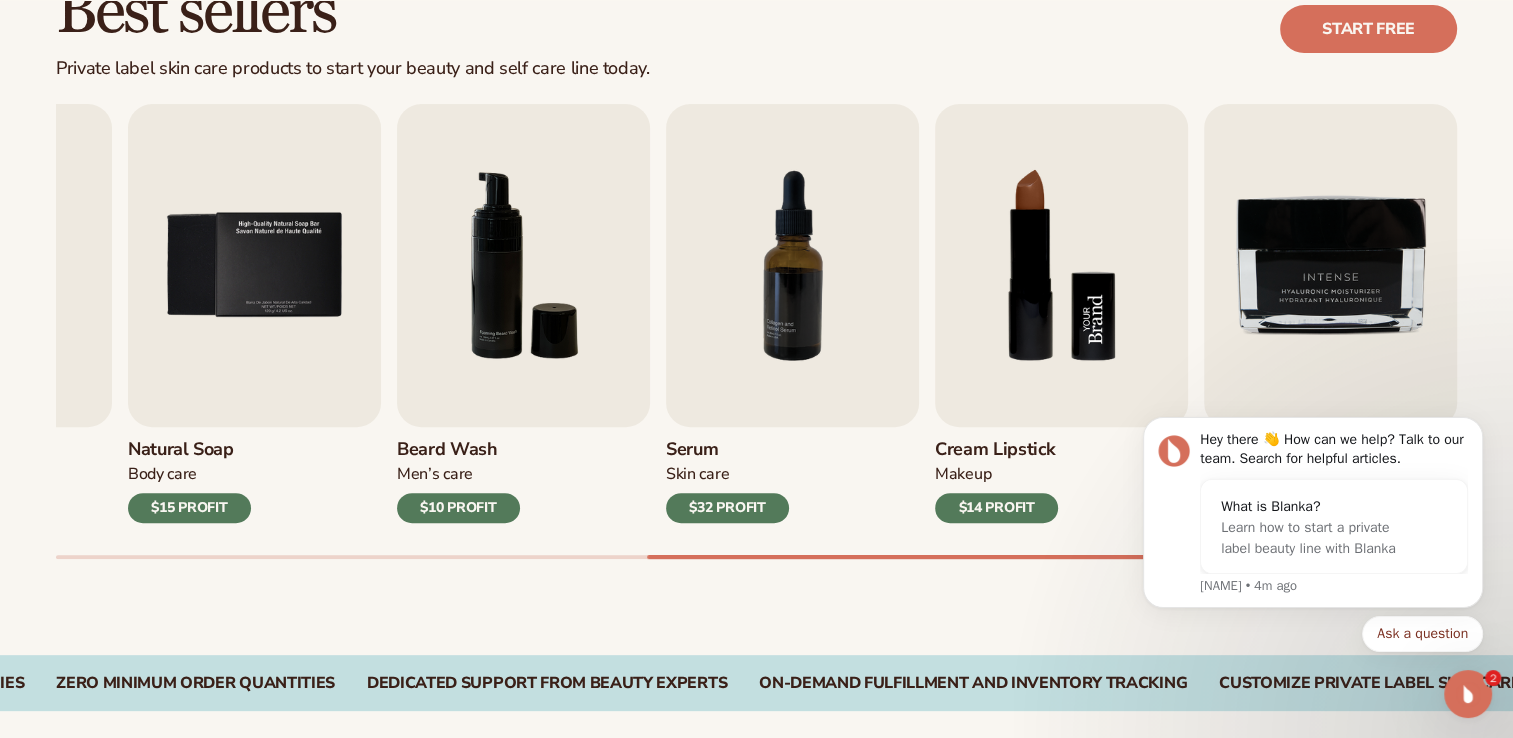 click at bounding box center [1061, 265] 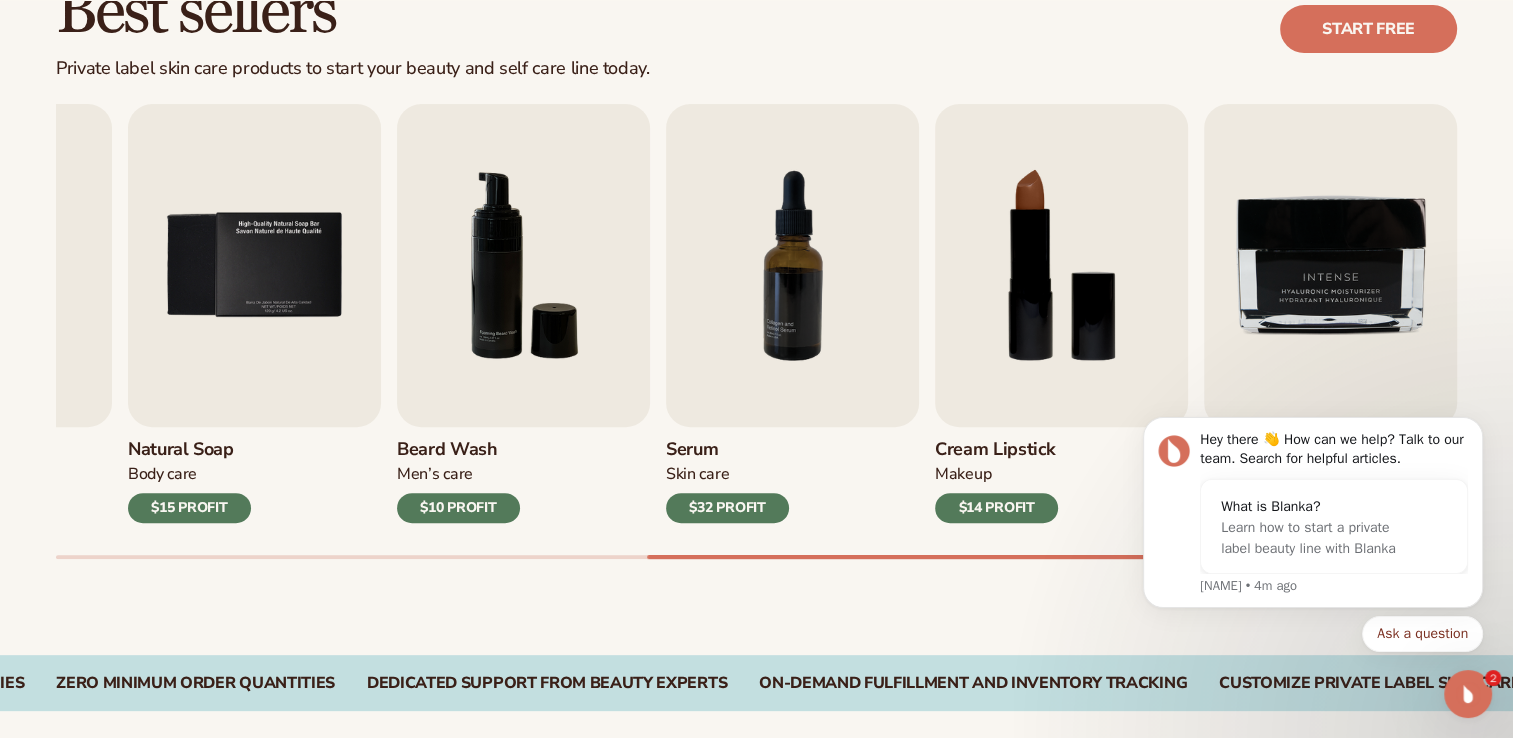 click on "Cream Lipstick" at bounding box center [996, 450] 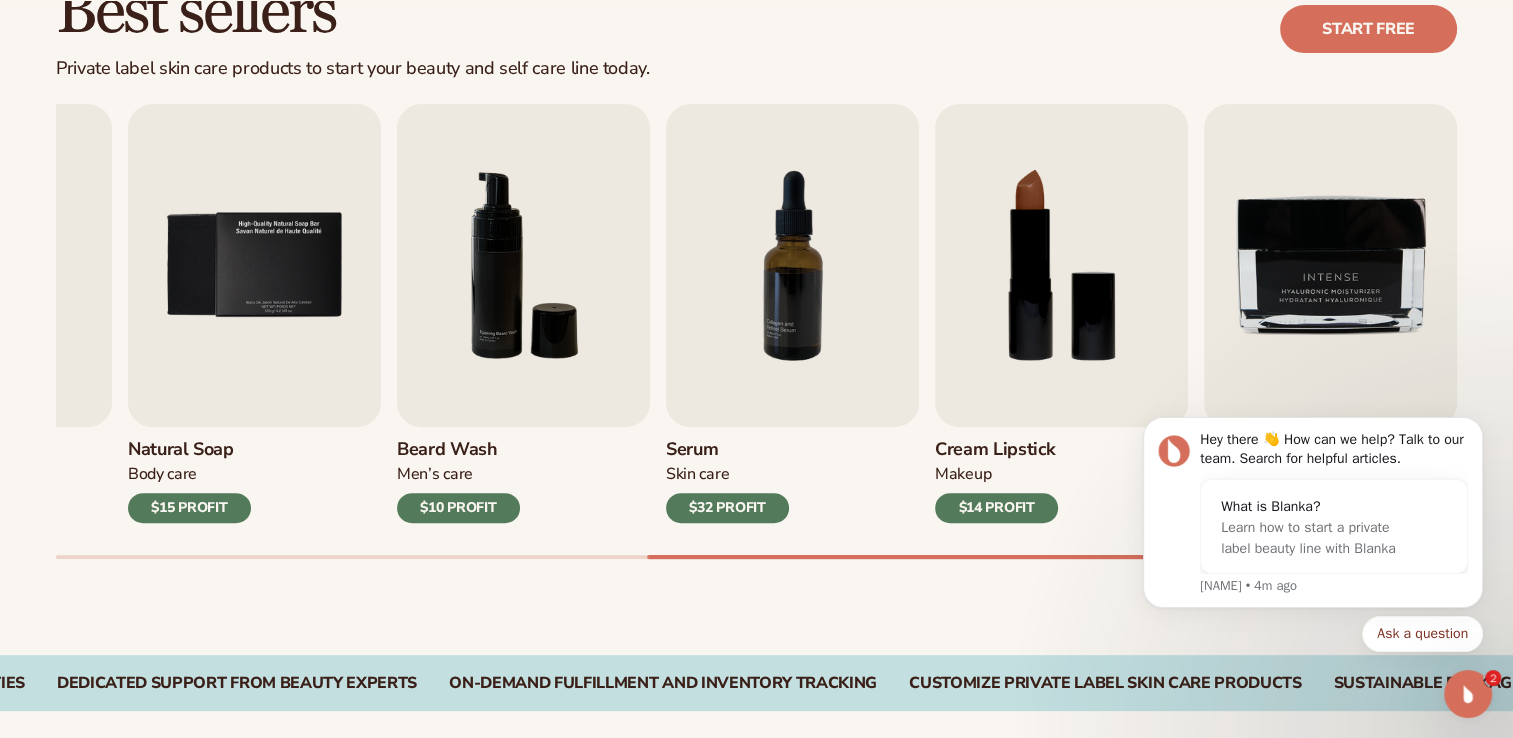 click on "Cream Lipstick" at bounding box center (996, 450) 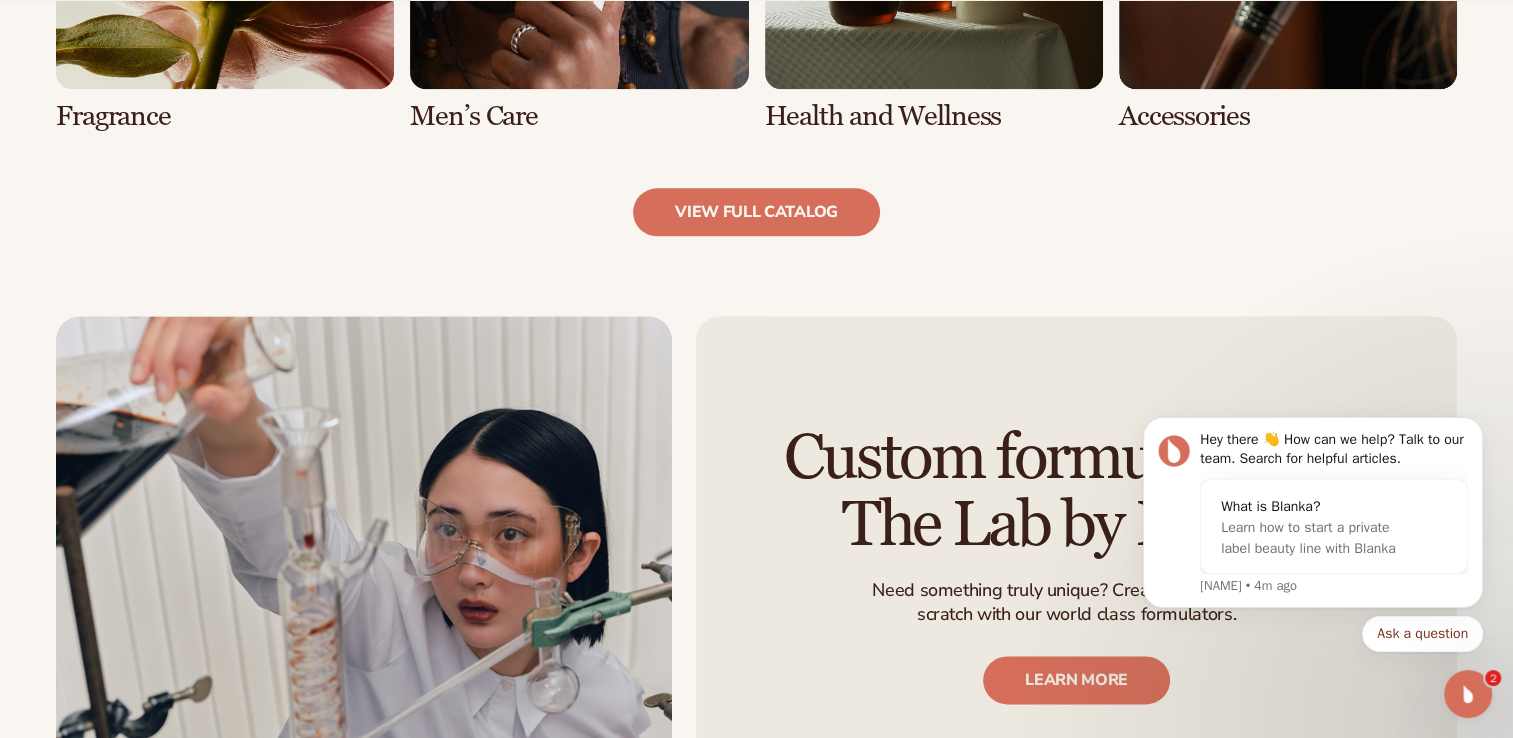 scroll, scrollTop: 2212, scrollLeft: 0, axis: vertical 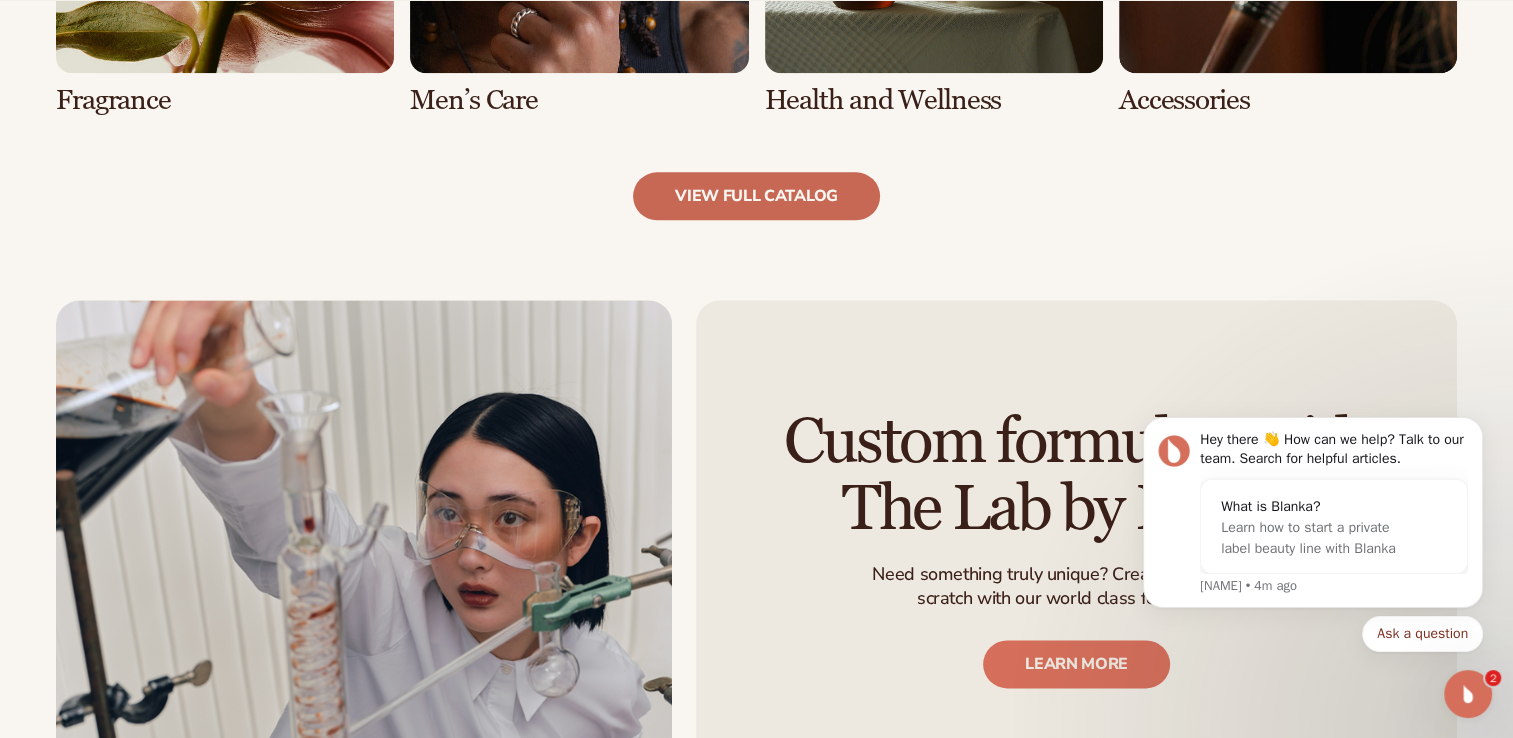 click on "view full catalog" at bounding box center (756, 196) 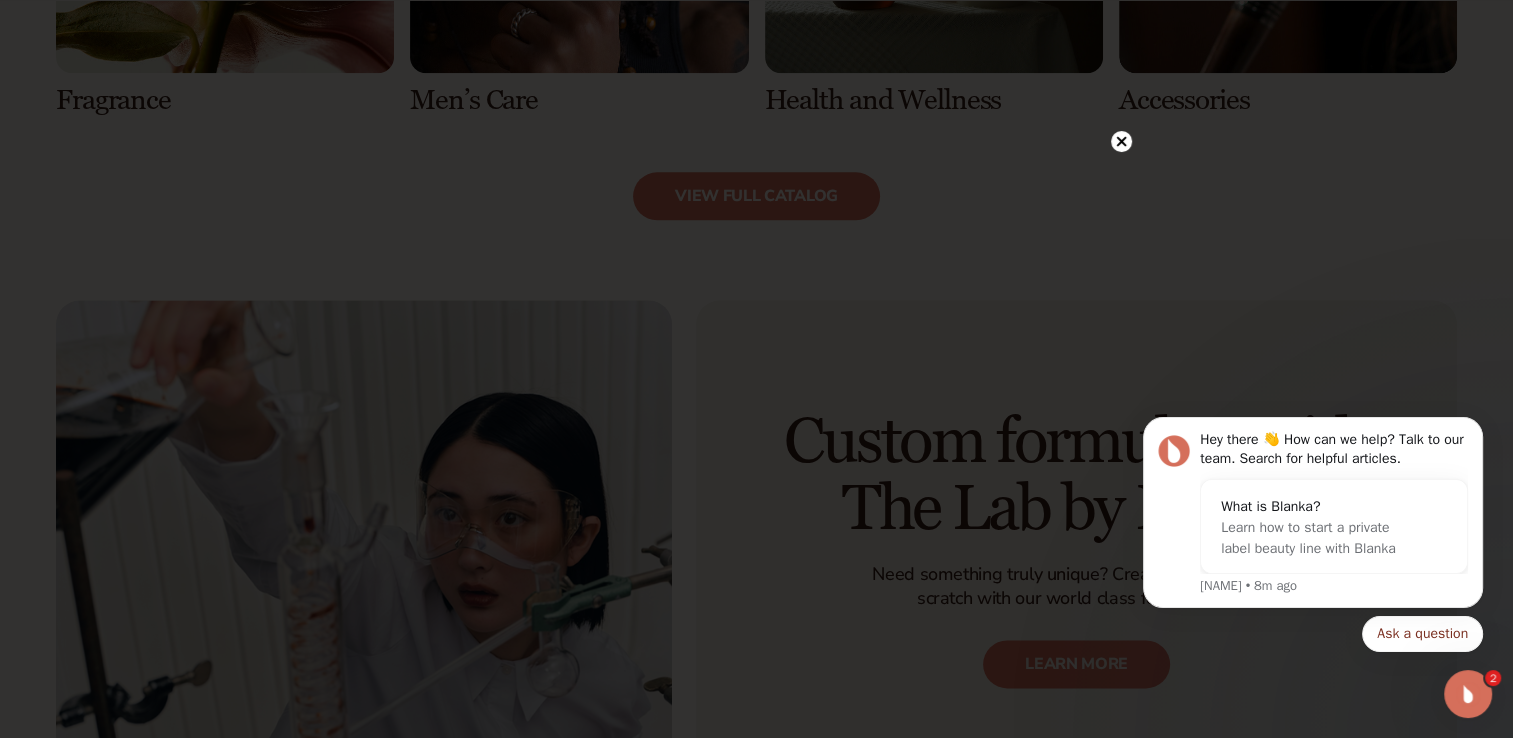 click 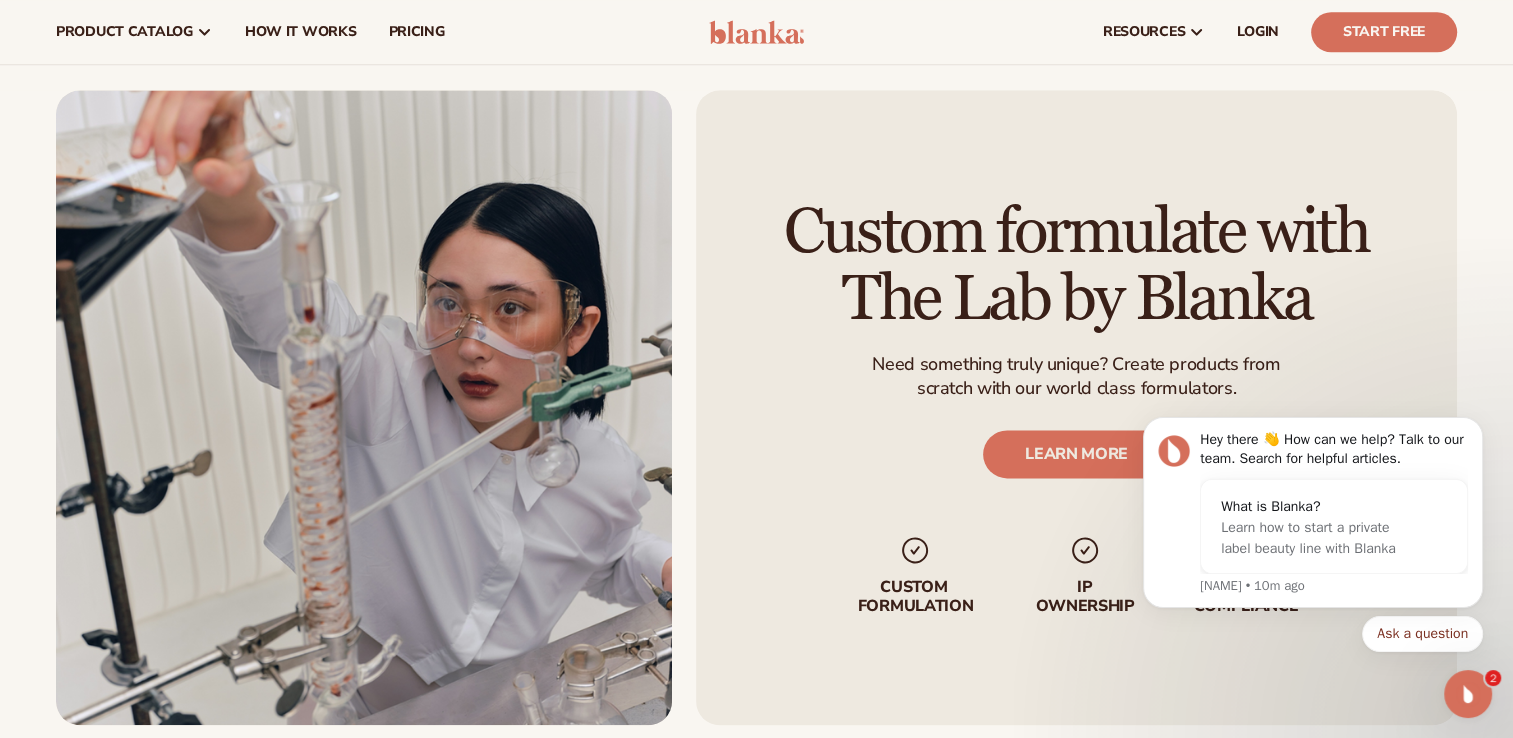 scroll, scrollTop: 2420, scrollLeft: 0, axis: vertical 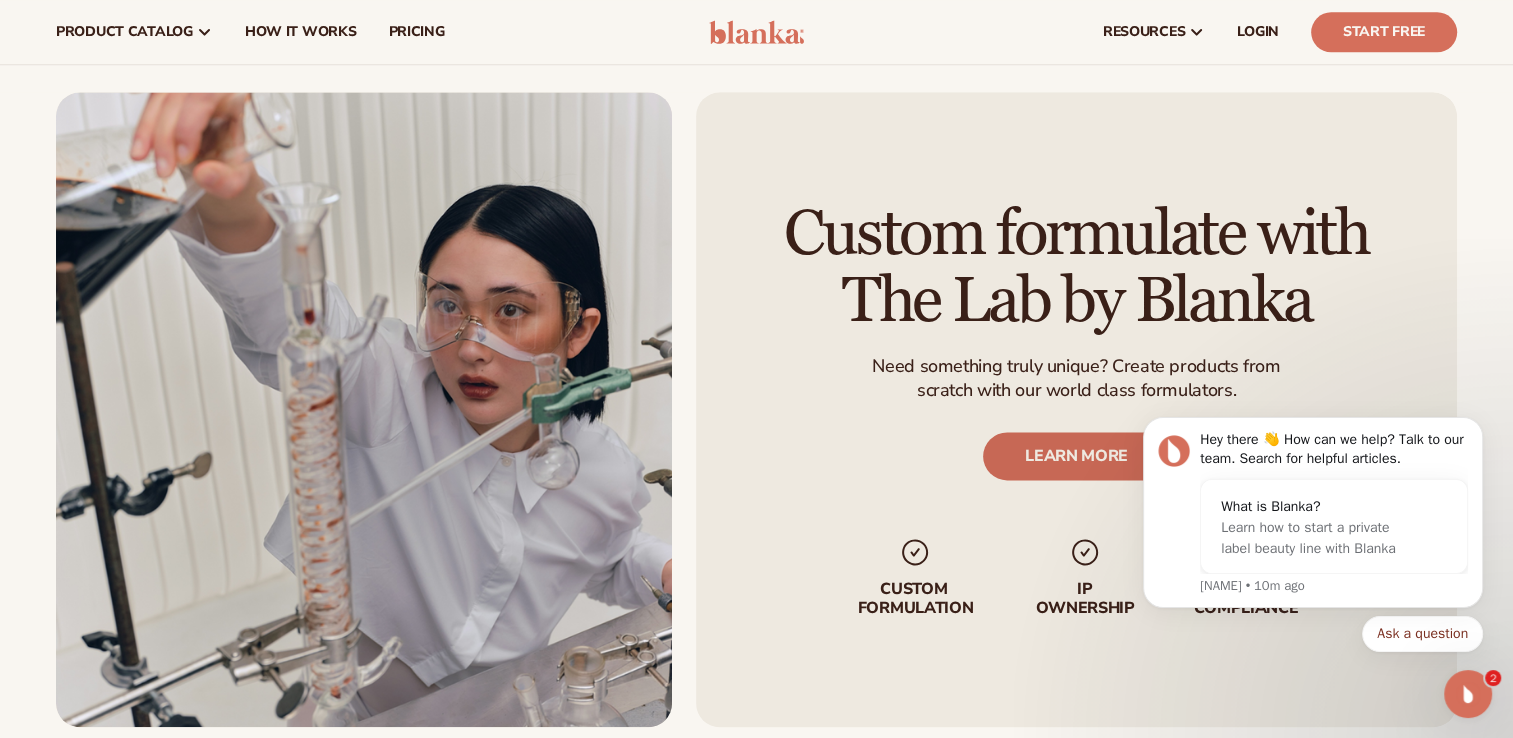 click on "LEARN MORE" at bounding box center [1076, 456] 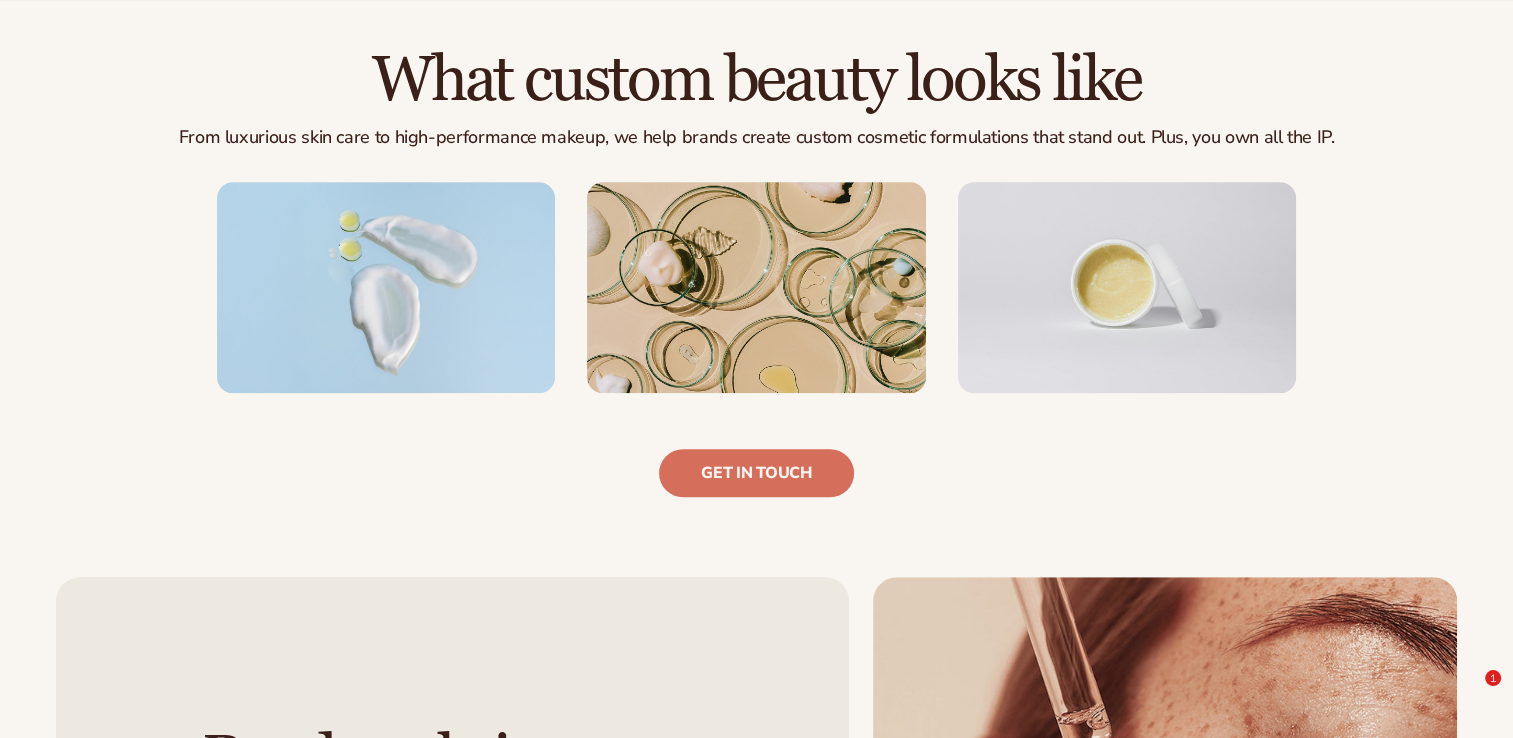 scroll, scrollTop: 1394, scrollLeft: 0, axis: vertical 